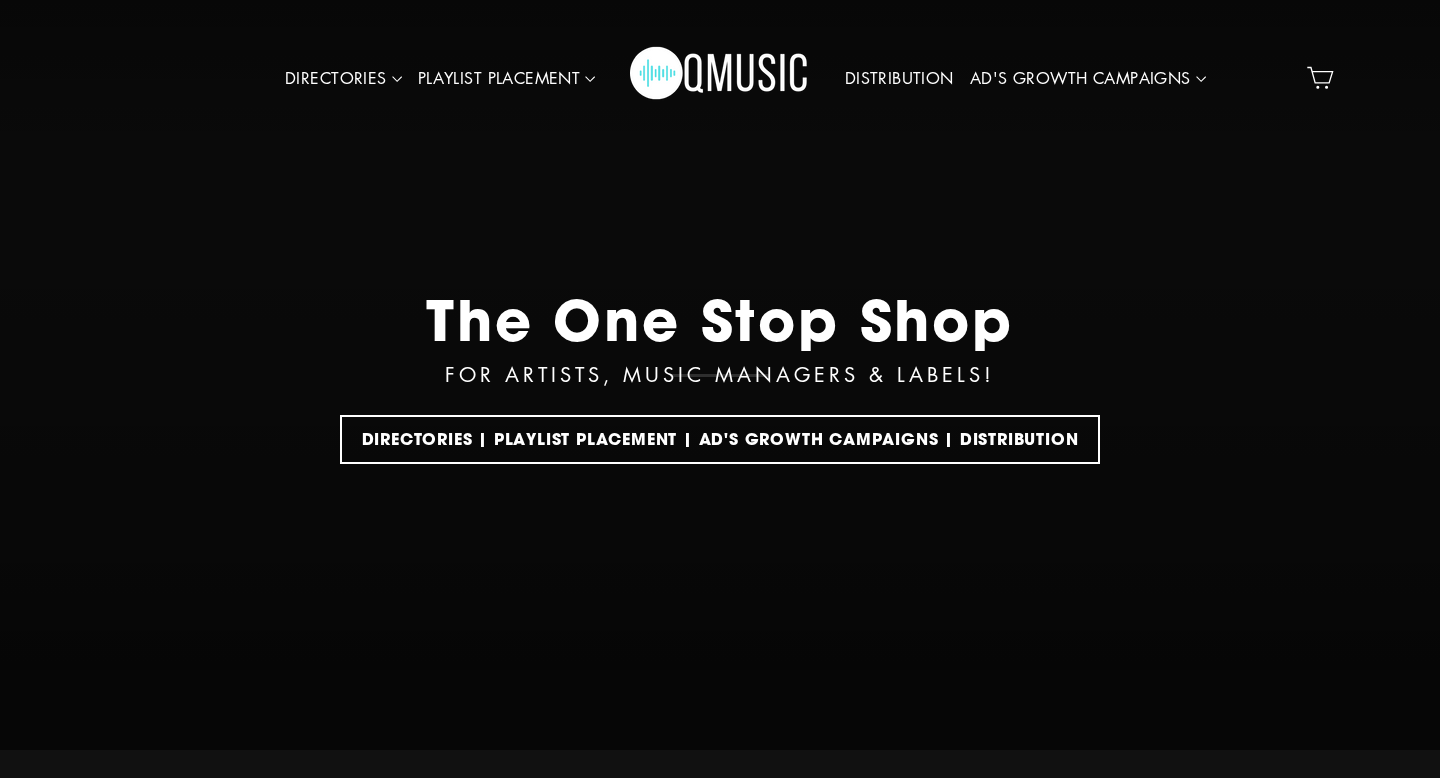 scroll, scrollTop: 0, scrollLeft: 0, axis: both 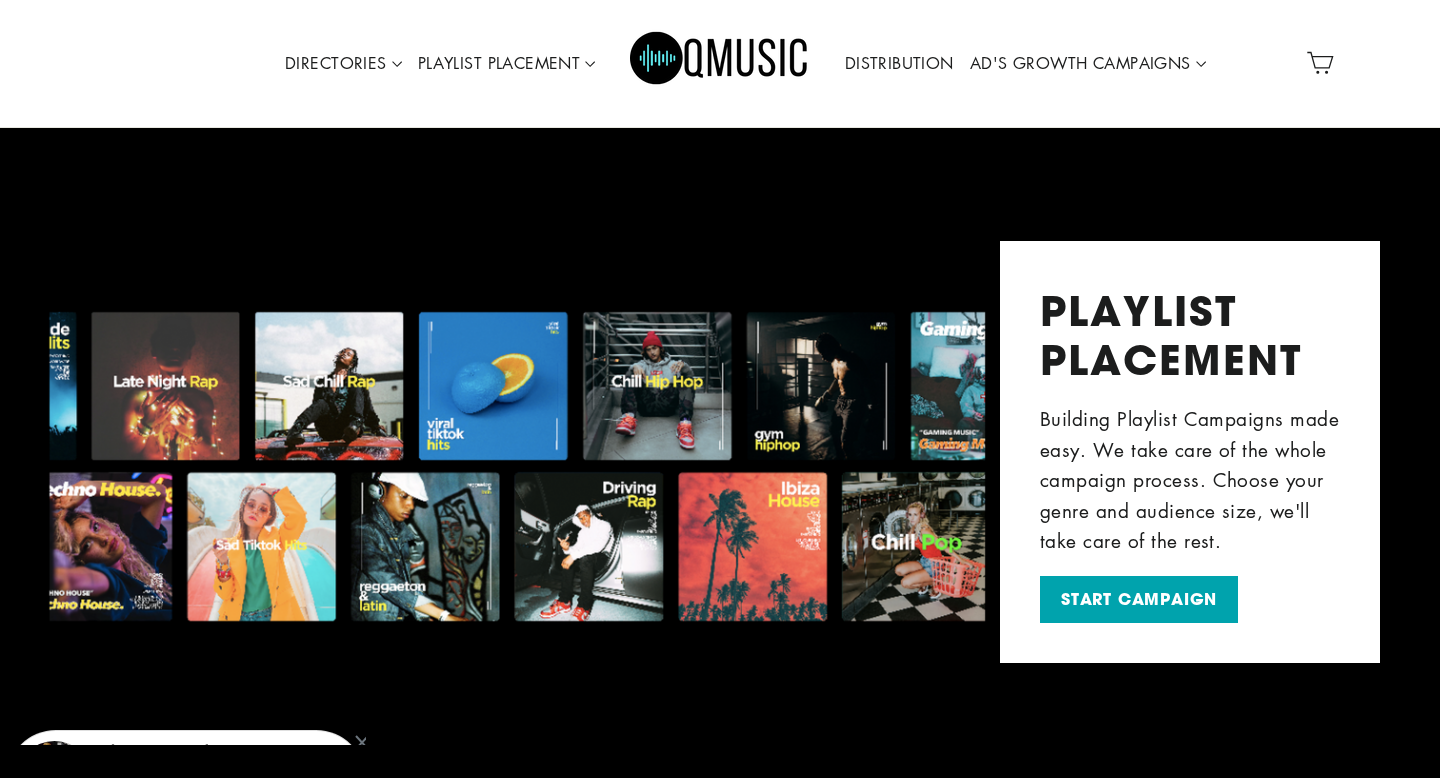 click on "PLAYLIST PLACEMENT Building Playlist Campaigns made easy. We take care of the whole campaign process. Choose your genre and audience size, we'll take care of the rest.
START CAMPAIGN" at bounding box center [1190, 452] 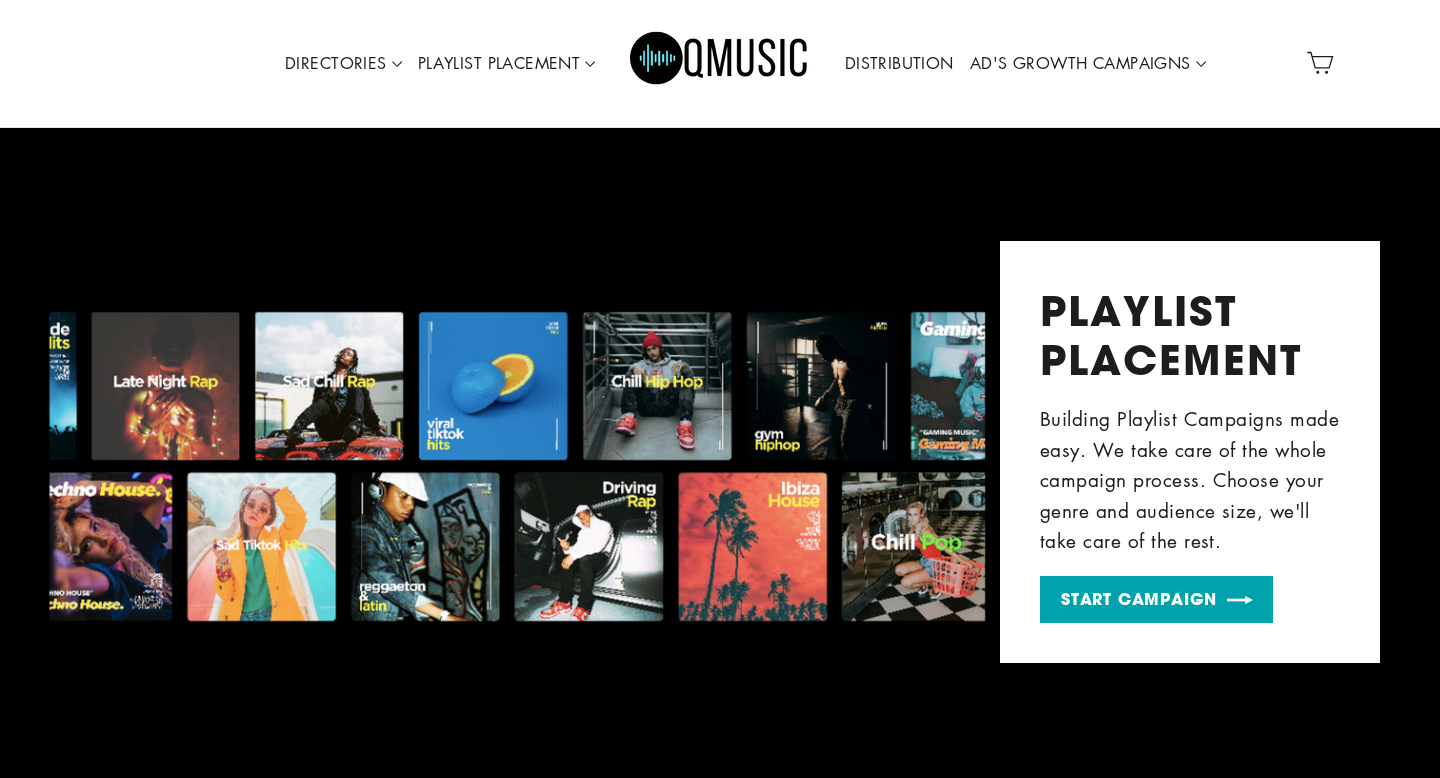 click on "START CAMPAIGN" at bounding box center (1156, 599) 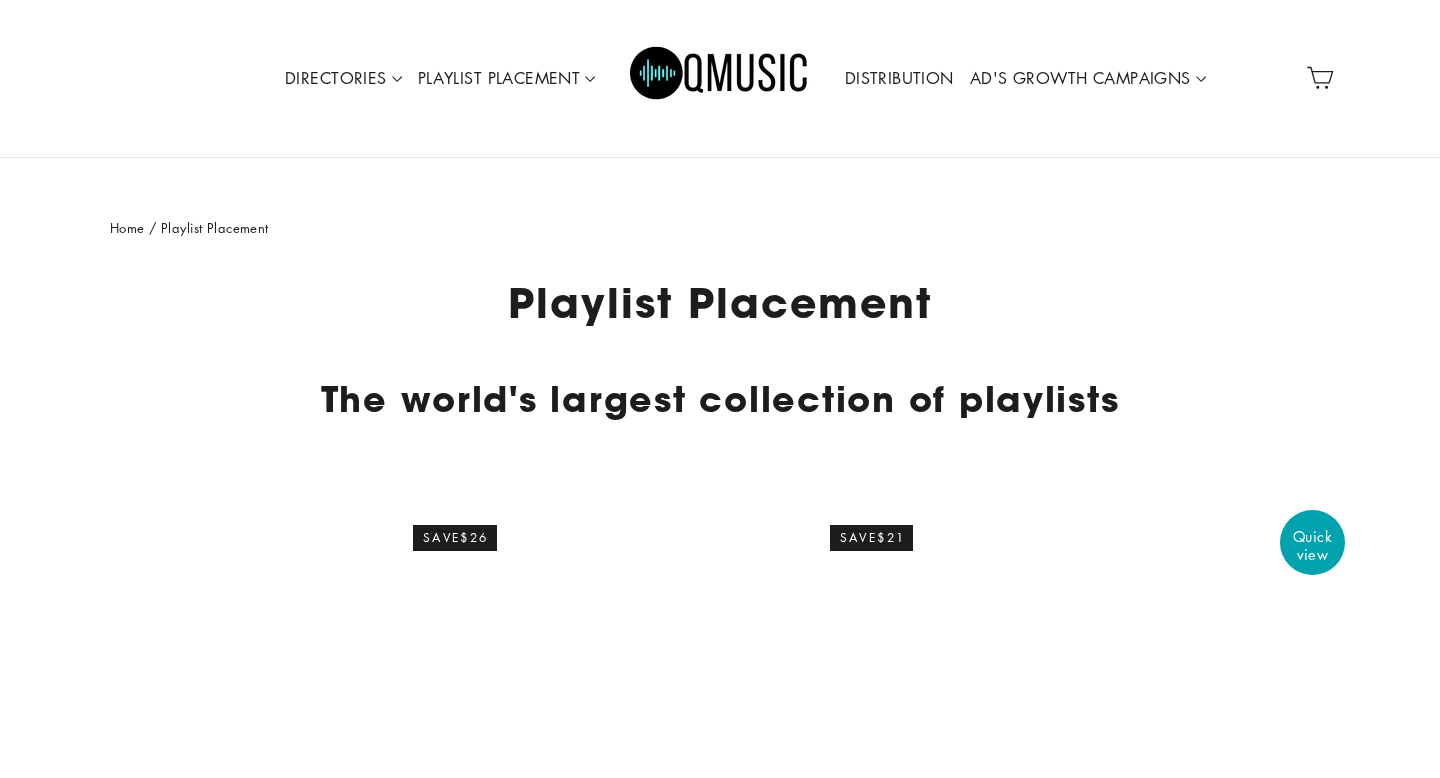 scroll, scrollTop: 0, scrollLeft: 0, axis: both 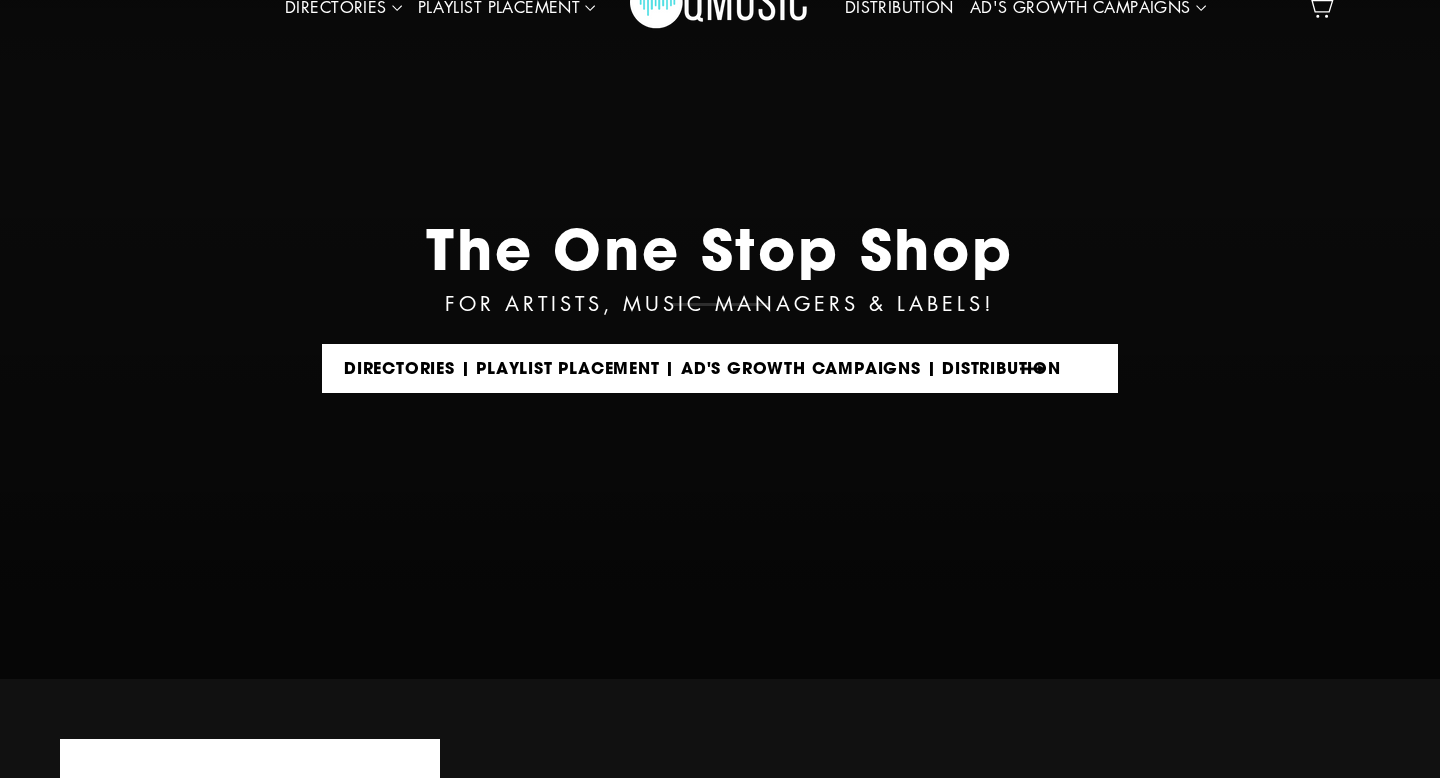 click on "DIRECTORIES | PLAYLIST PLACEMENT | AD'S GROWTH CAMPAIGNS | DISTRIBUTION" at bounding box center (720, 368) 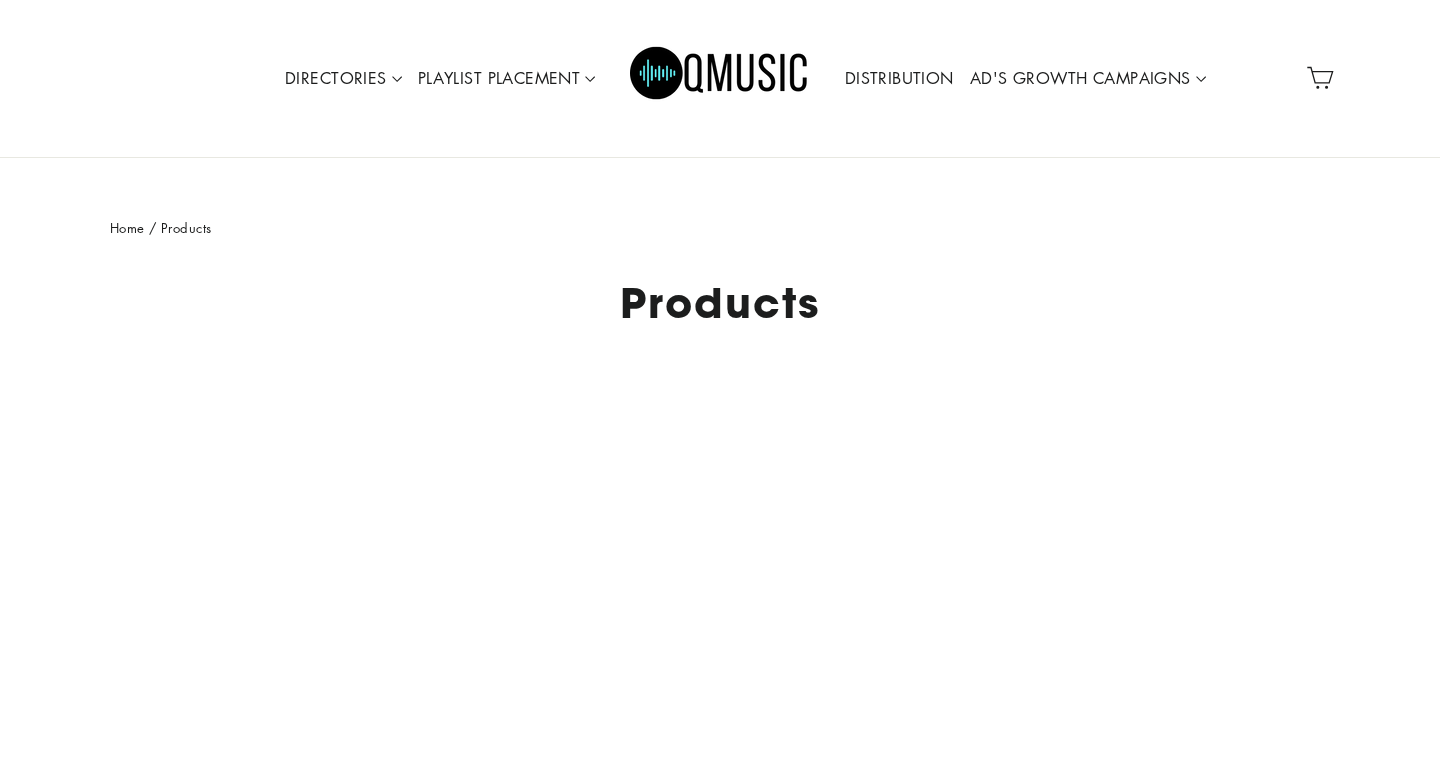 scroll, scrollTop: 0, scrollLeft: 0, axis: both 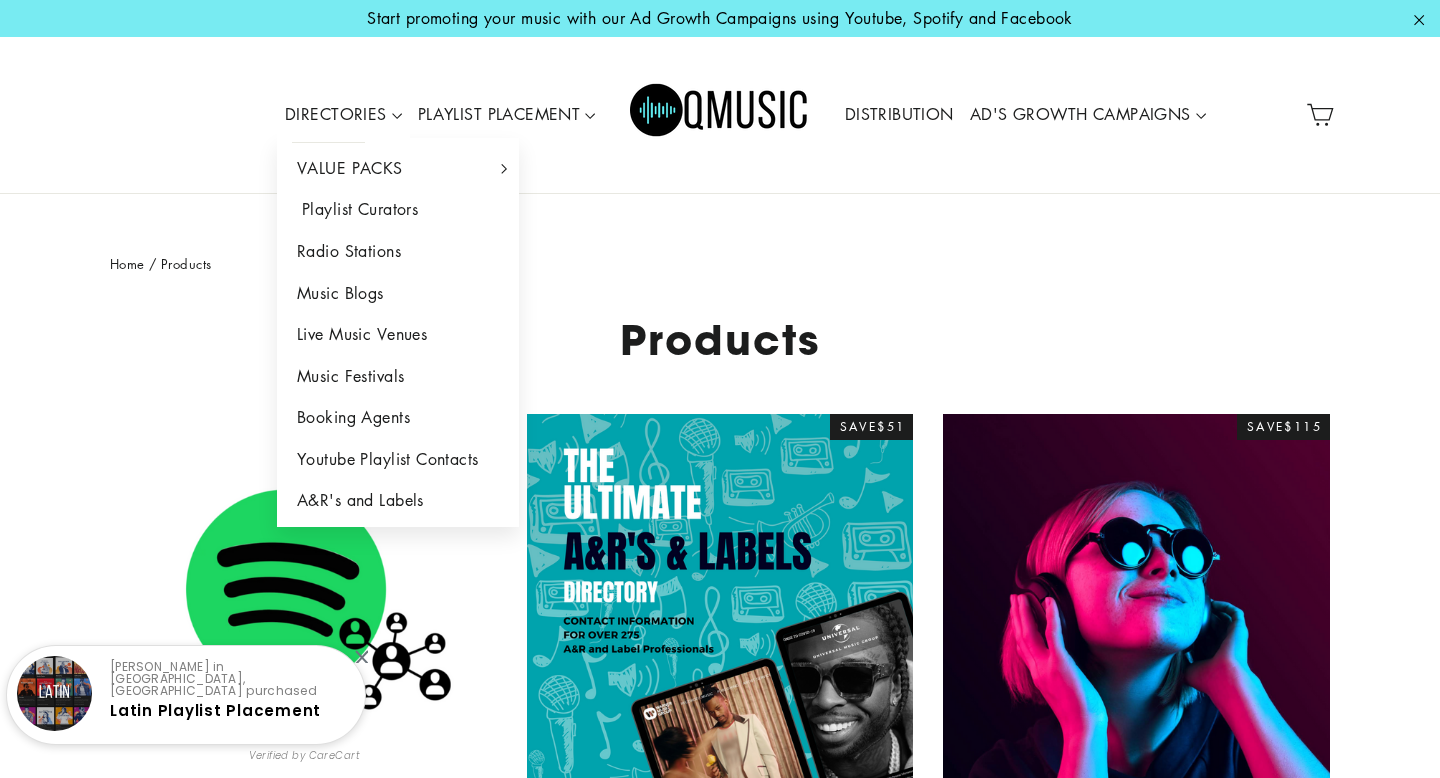 click on "Playlist Curators" at bounding box center (398, 210) 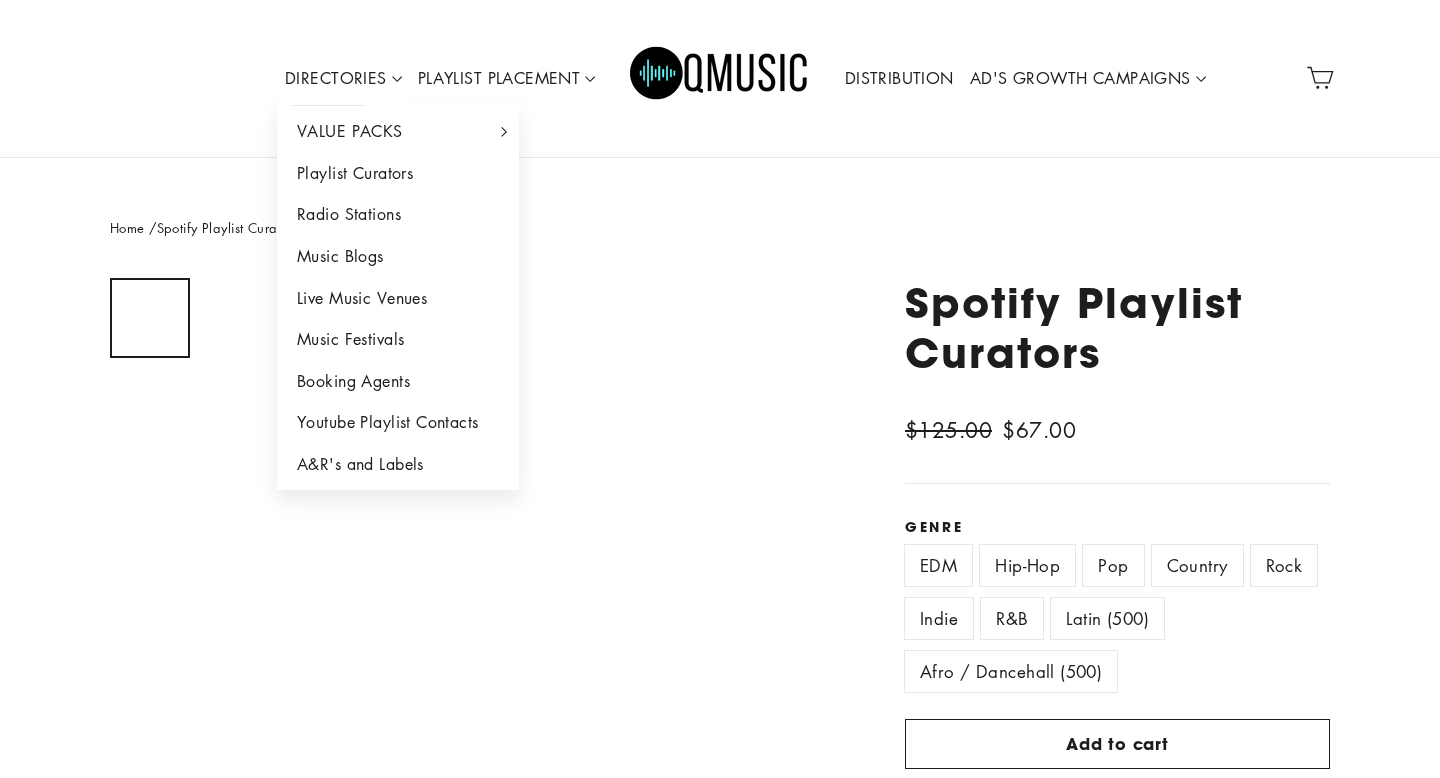 scroll, scrollTop: 0, scrollLeft: 0, axis: both 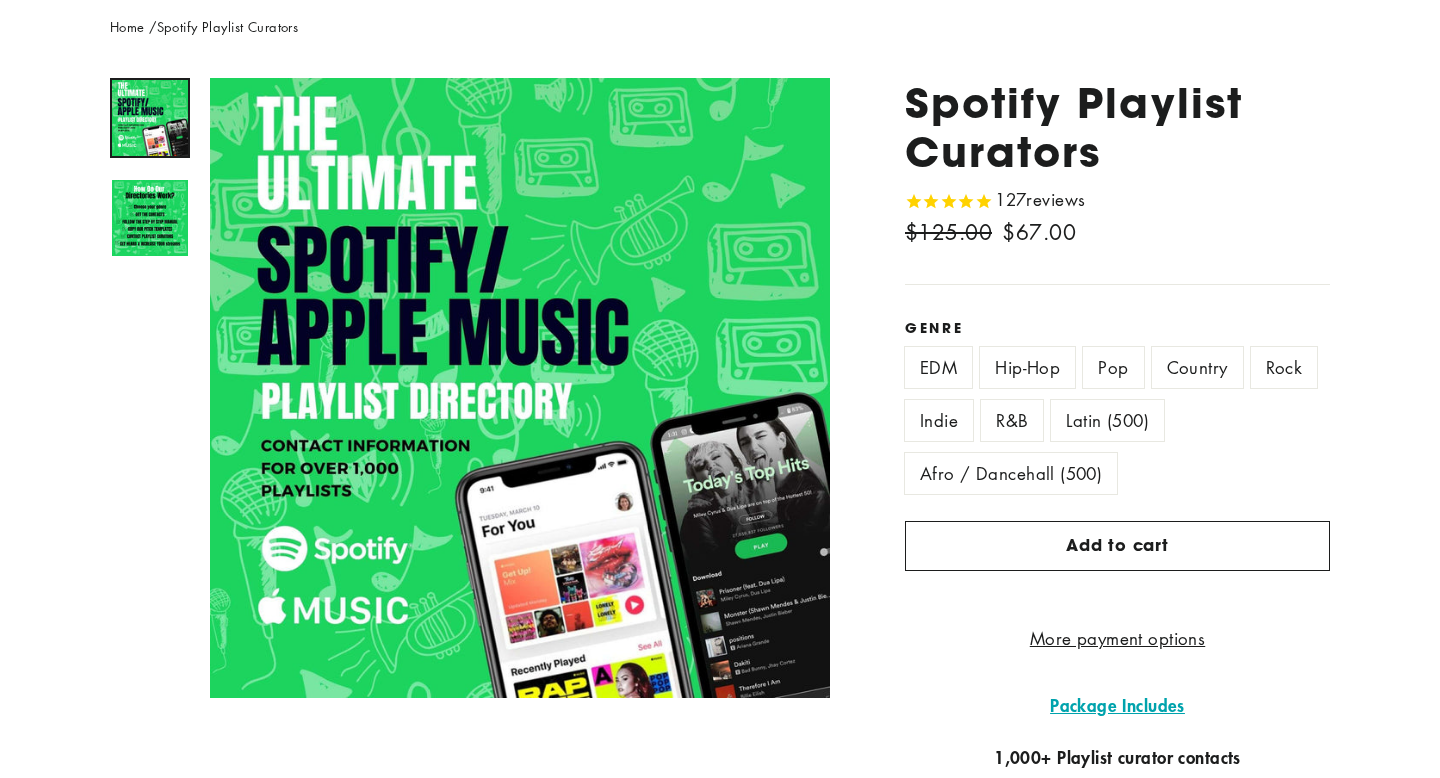 click on "Hip-Hop" at bounding box center (1031, 373) 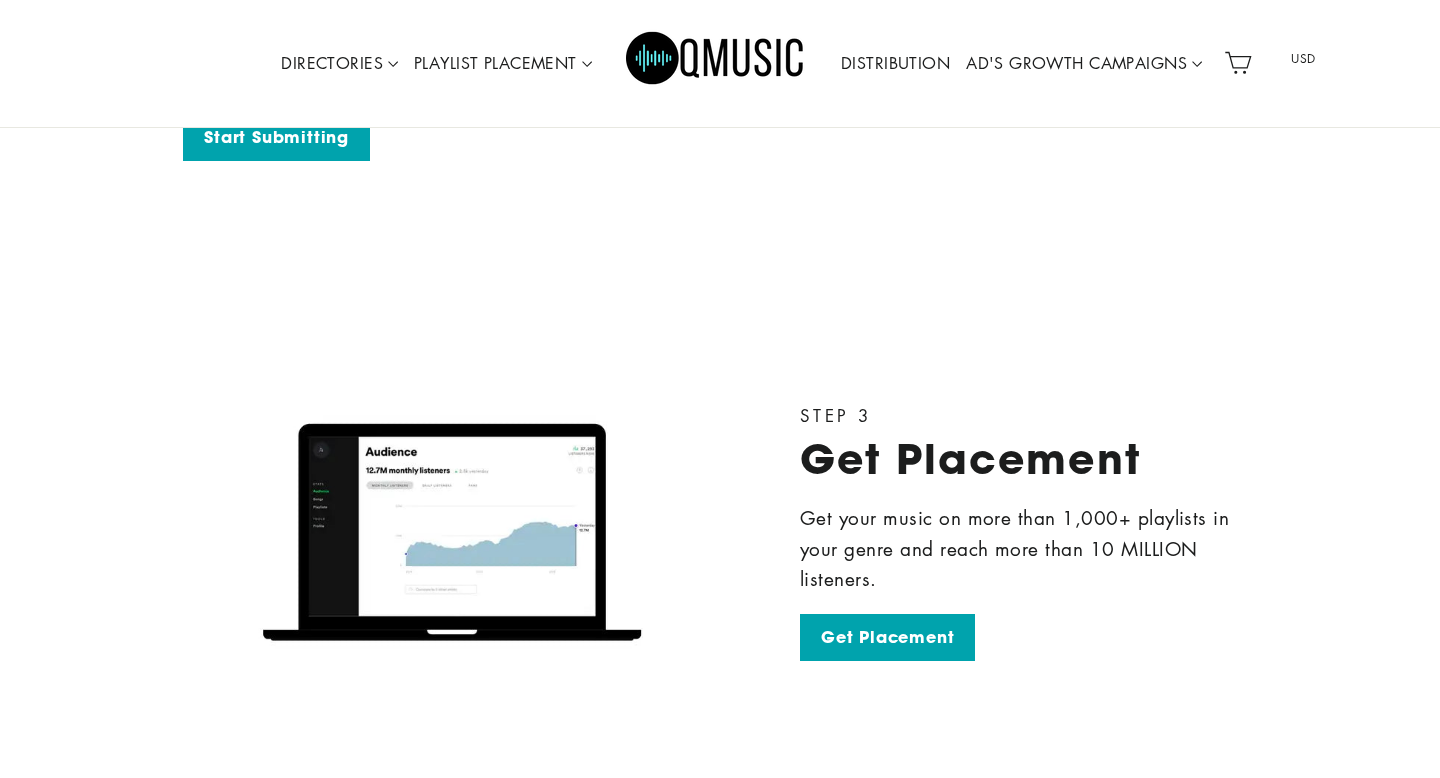 scroll, scrollTop: 5429, scrollLeft: 0, axis: vertical 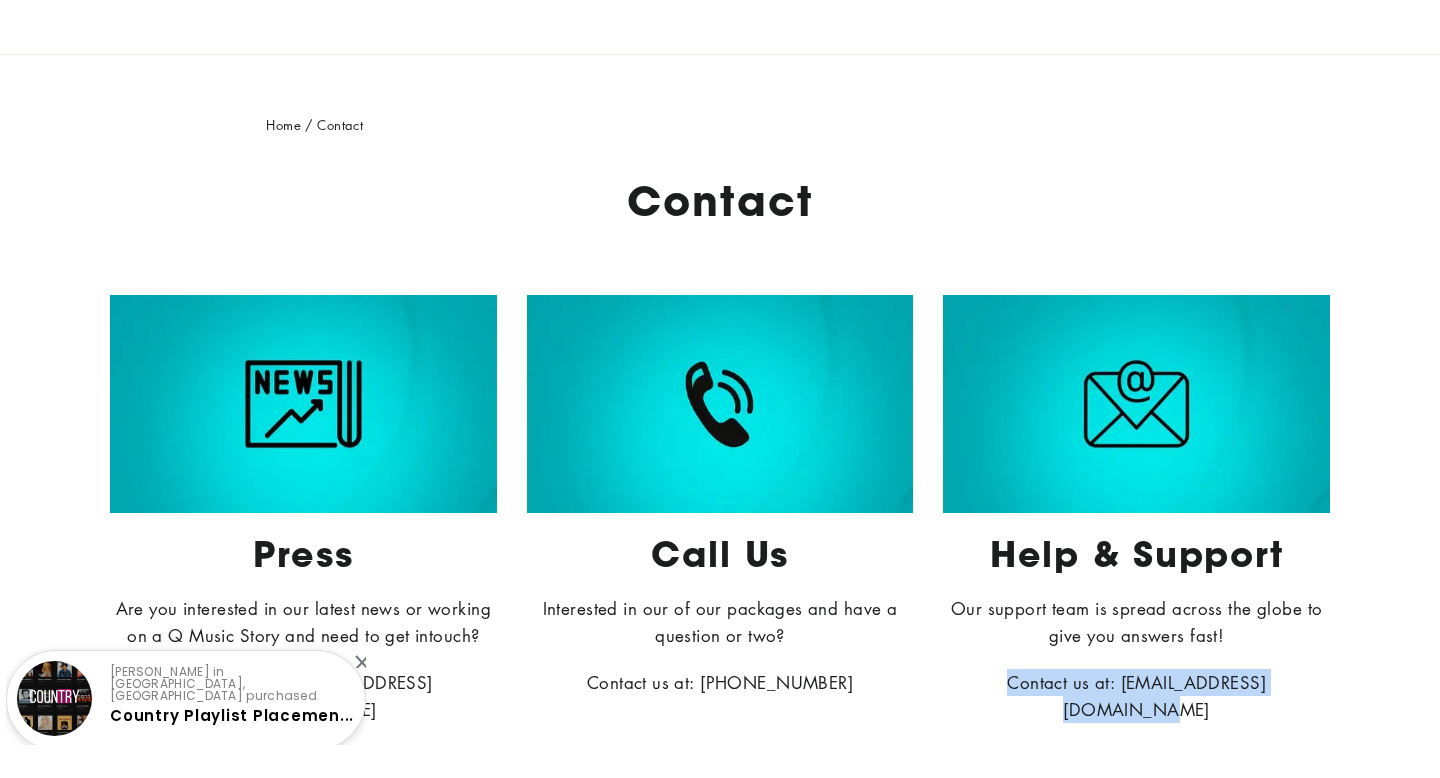 drag, startPoint x: 1084, startPoint y: 649, endPoint x: 1331, endPoint y: 694, distance: 251.06573 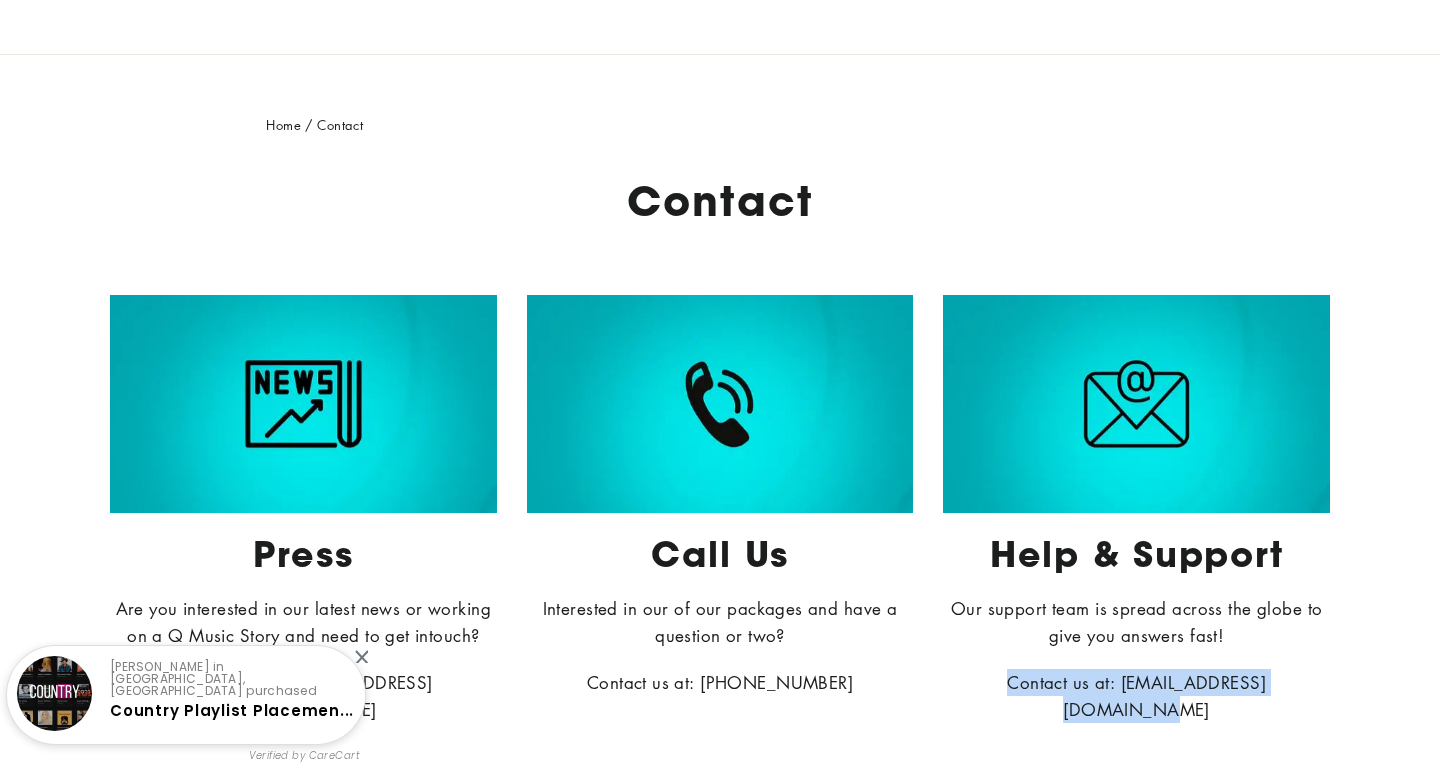 click on "Press
Are you interested in our latest news or working on a Q Music Story and need to get intouch? Contact us at: press@qmusicpromotions.com
Call Us
Interested in our of our packages and have a question or two?  Contact us at: 1- (888) 716-2117
Help & Support" at bounding box center (720, 534) 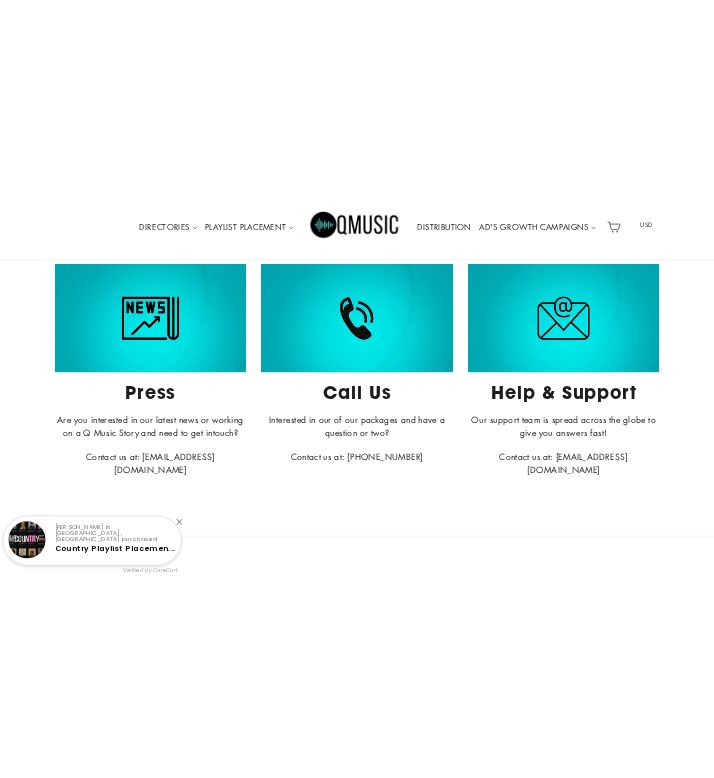 scroll, scrollTop: 343, scrollLeft: 0, axis: vertical 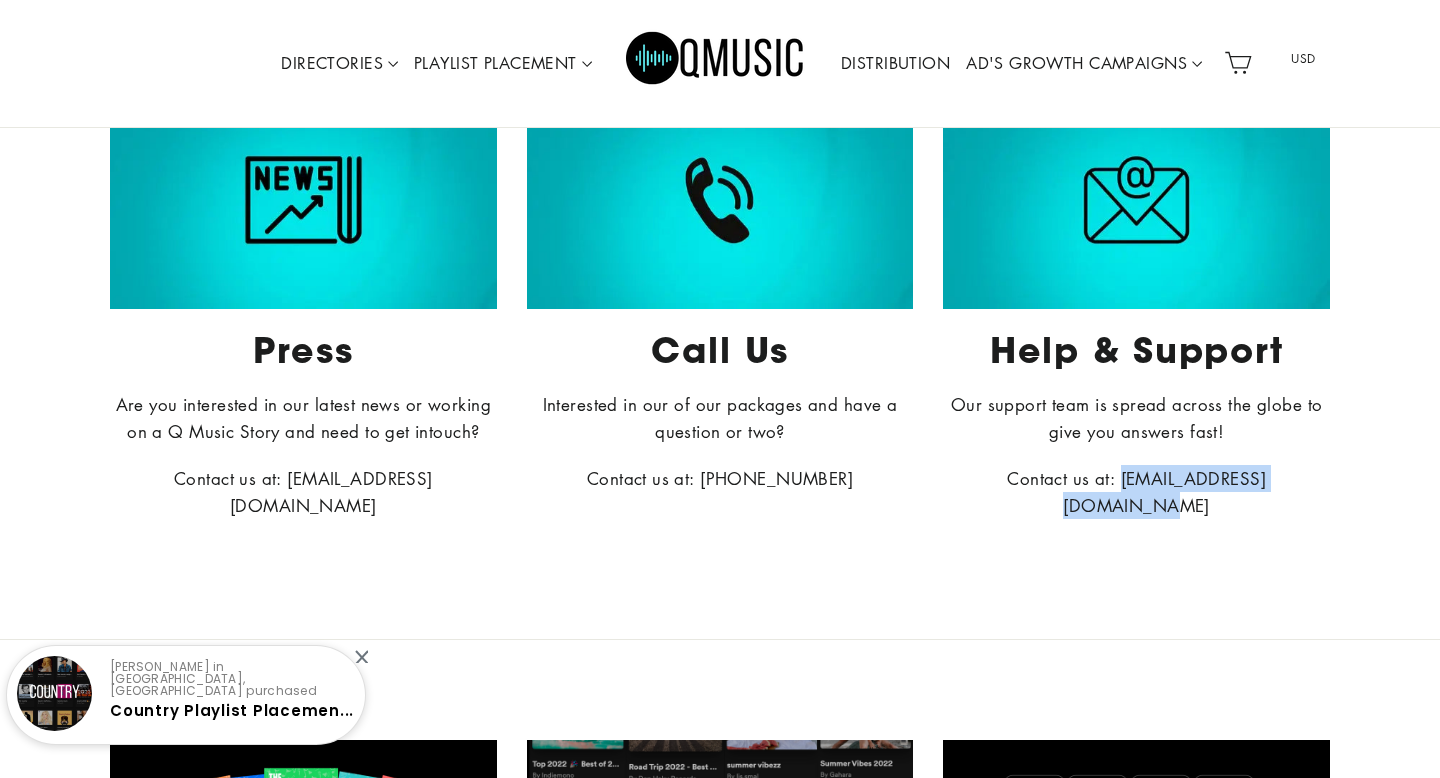 drag, startPoint x: 1084, startPoint y: 482, endPoint x: 1315, endPoint y: 484, distance: 231.00865 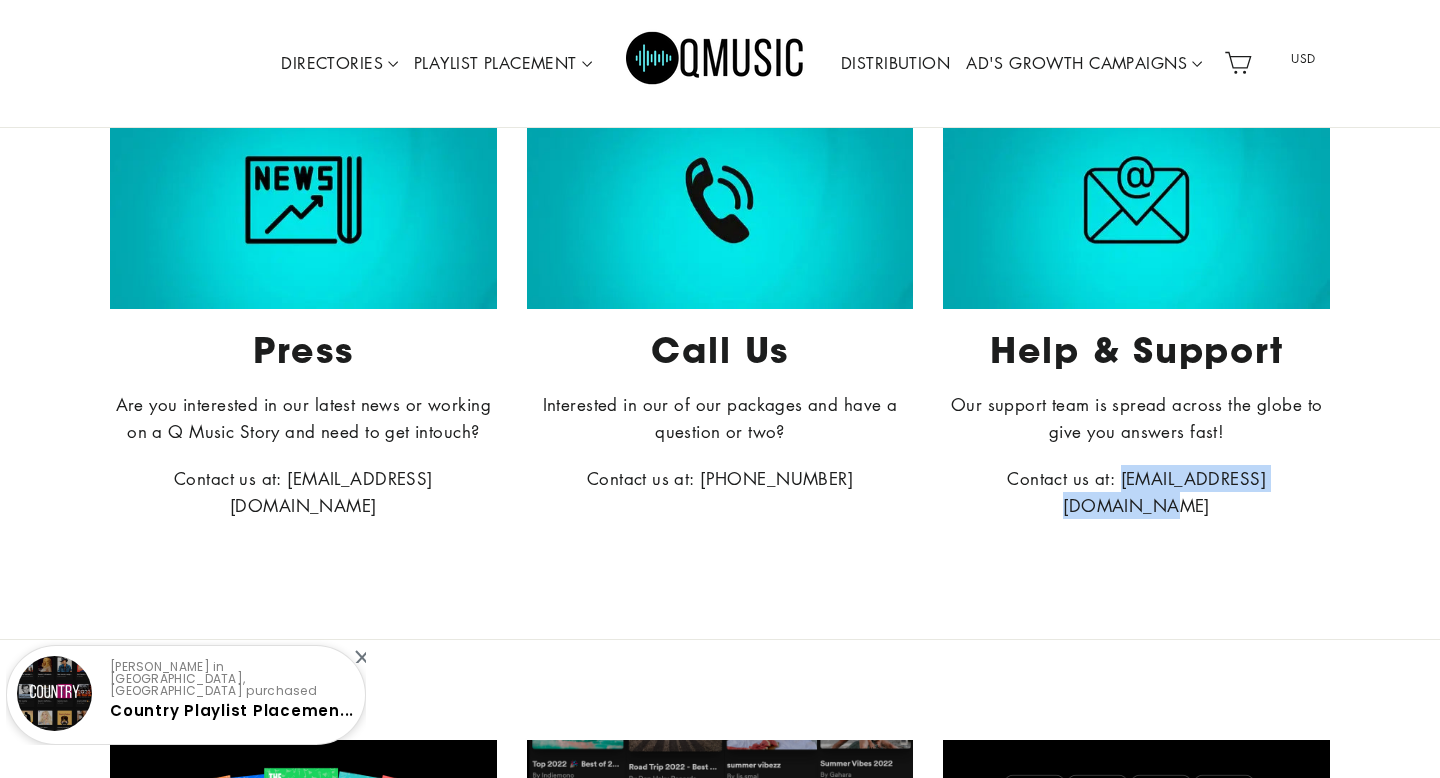 copy on "[EMAIL_ADDRESS][DOMAIN_NAME]" 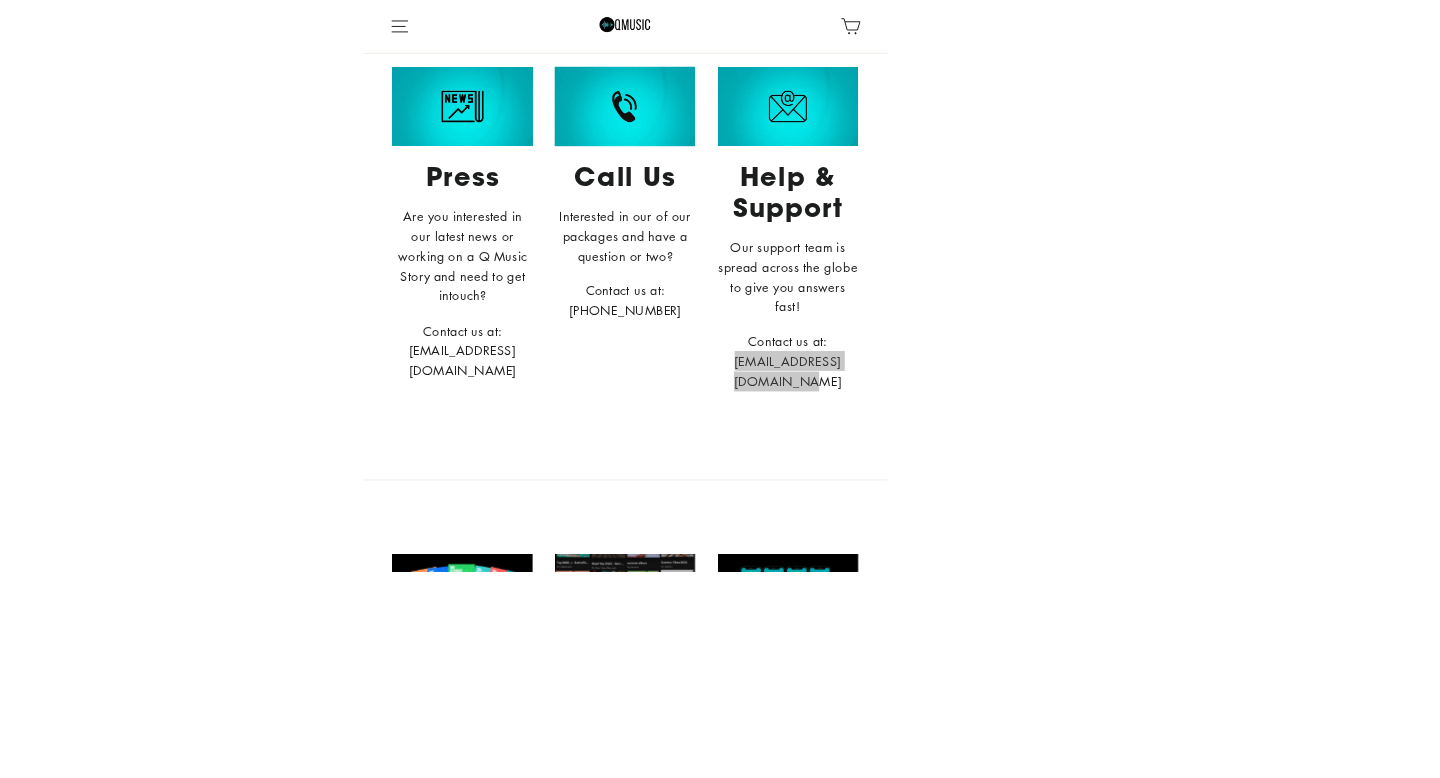 scroll, scrollTop: 313, scrollLeft: 0, axis: vertical 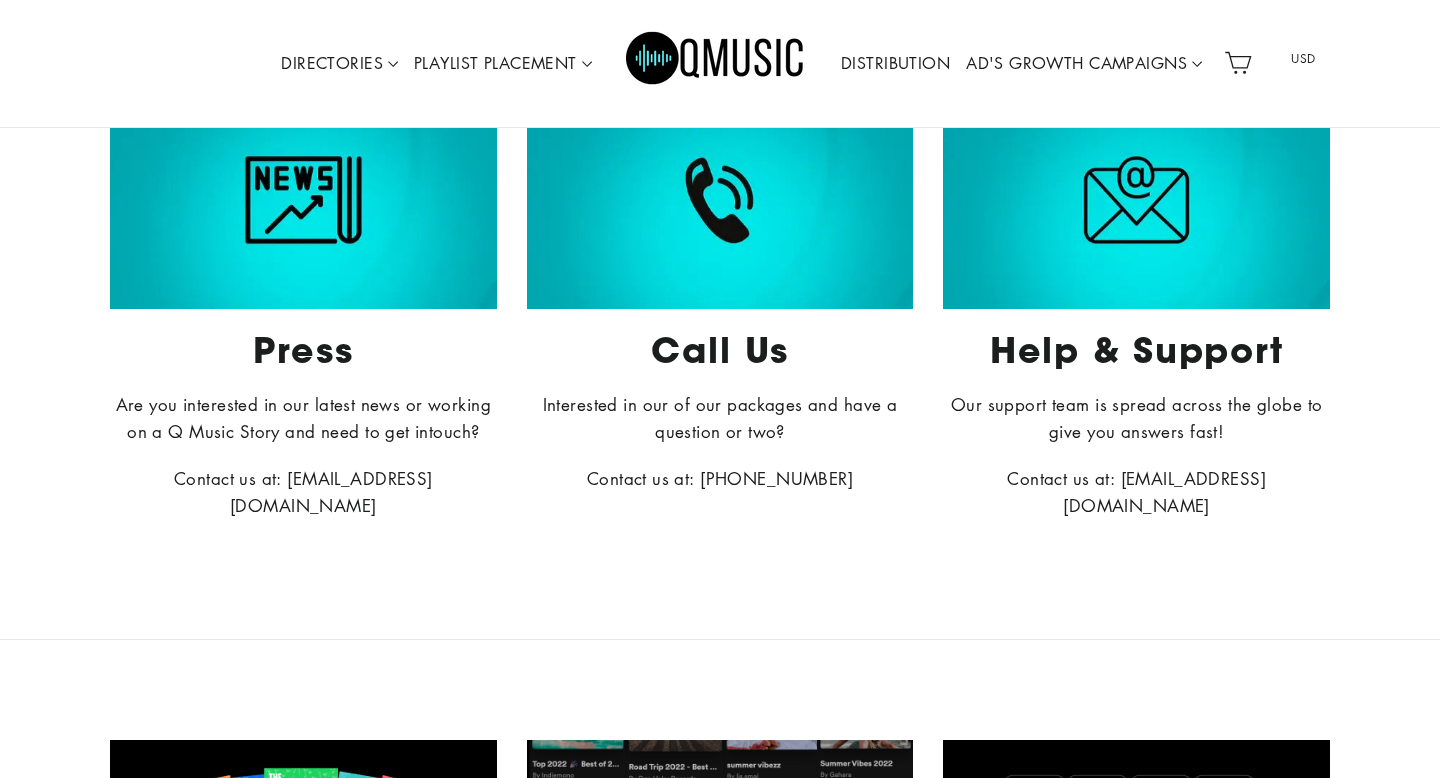 click on "Contact us at: info@qmusicpromotions.com" at bounding box center (1136, 492) 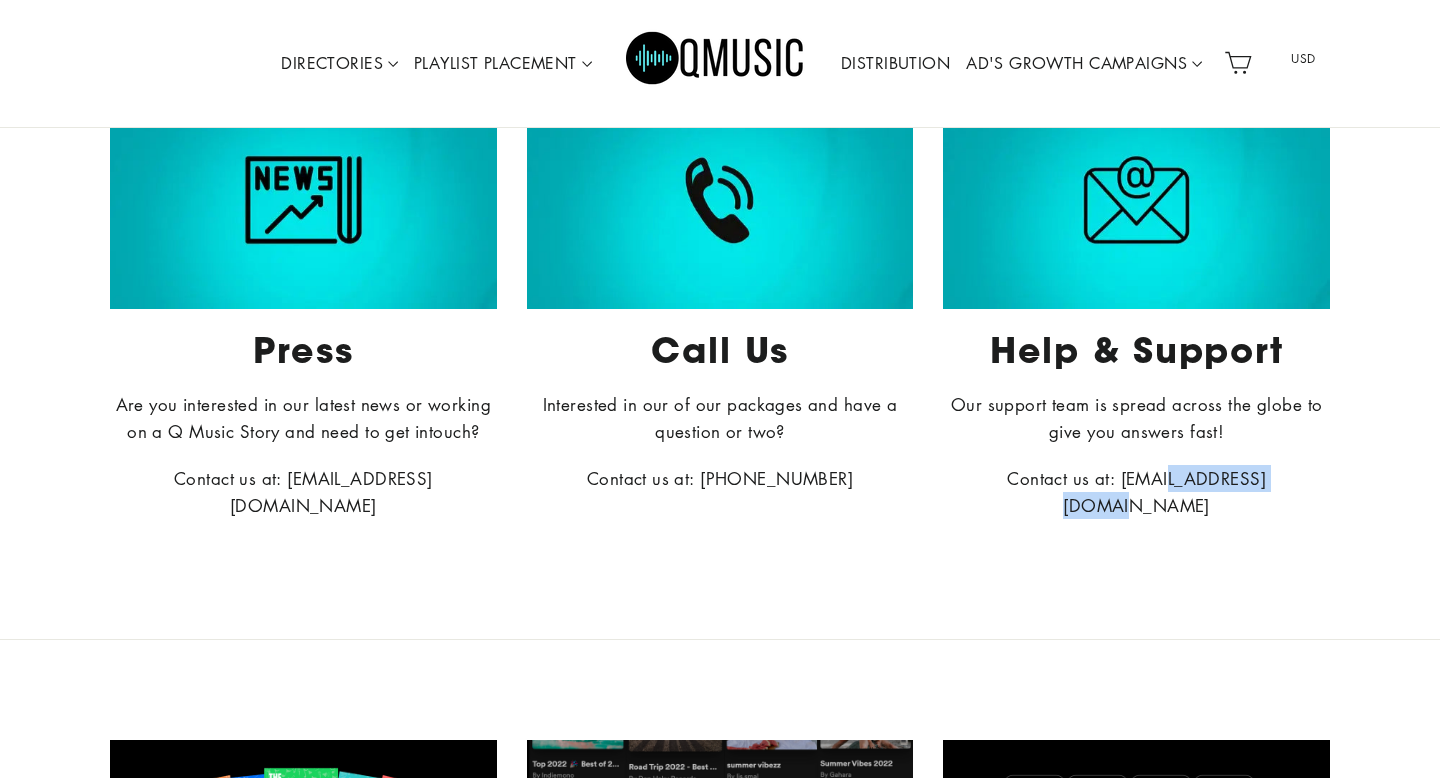 click on "Contact us at: info@qmusicpromotions.com" at bounding box center [1136, 492] 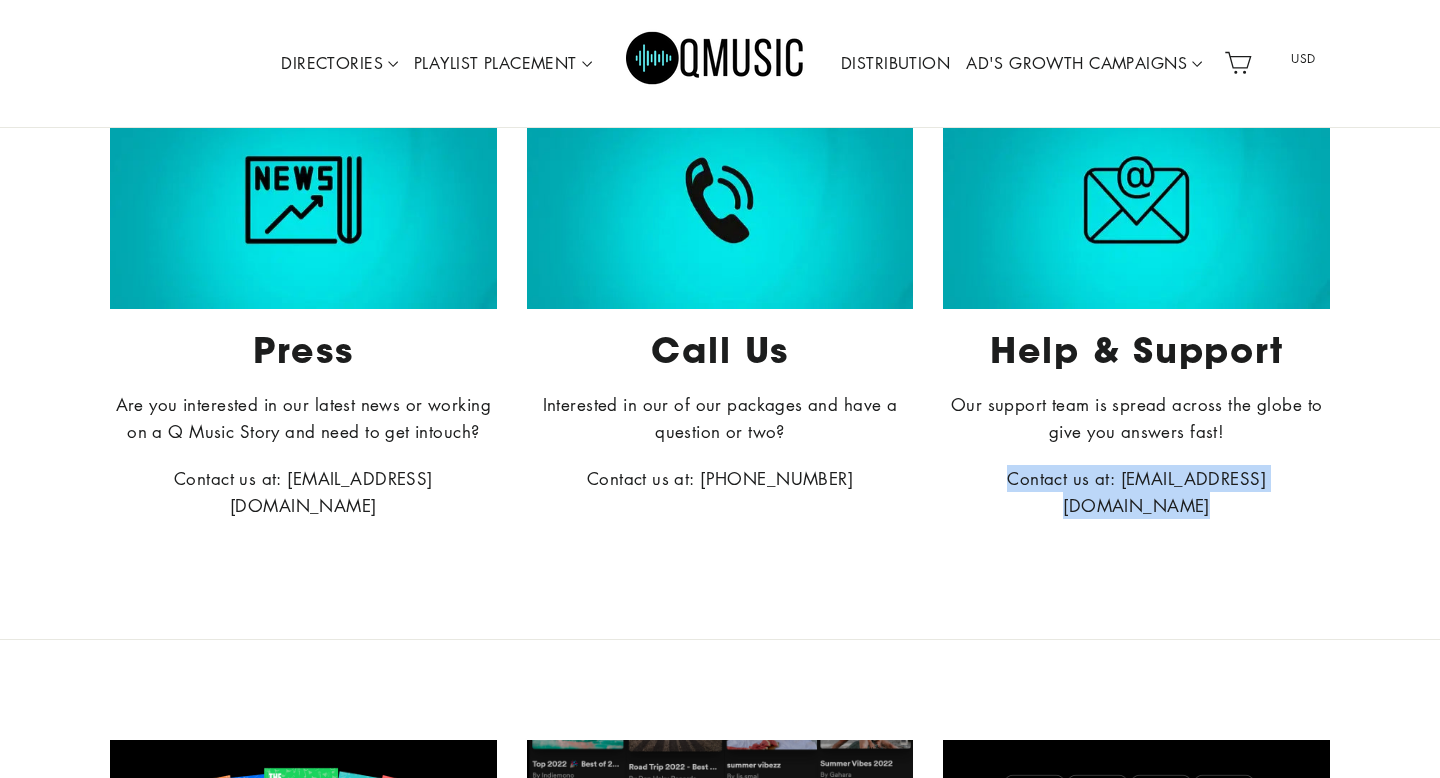 click on "Contact us at: info@qmusicpromotions.com" at bounding box center (1136, 492) 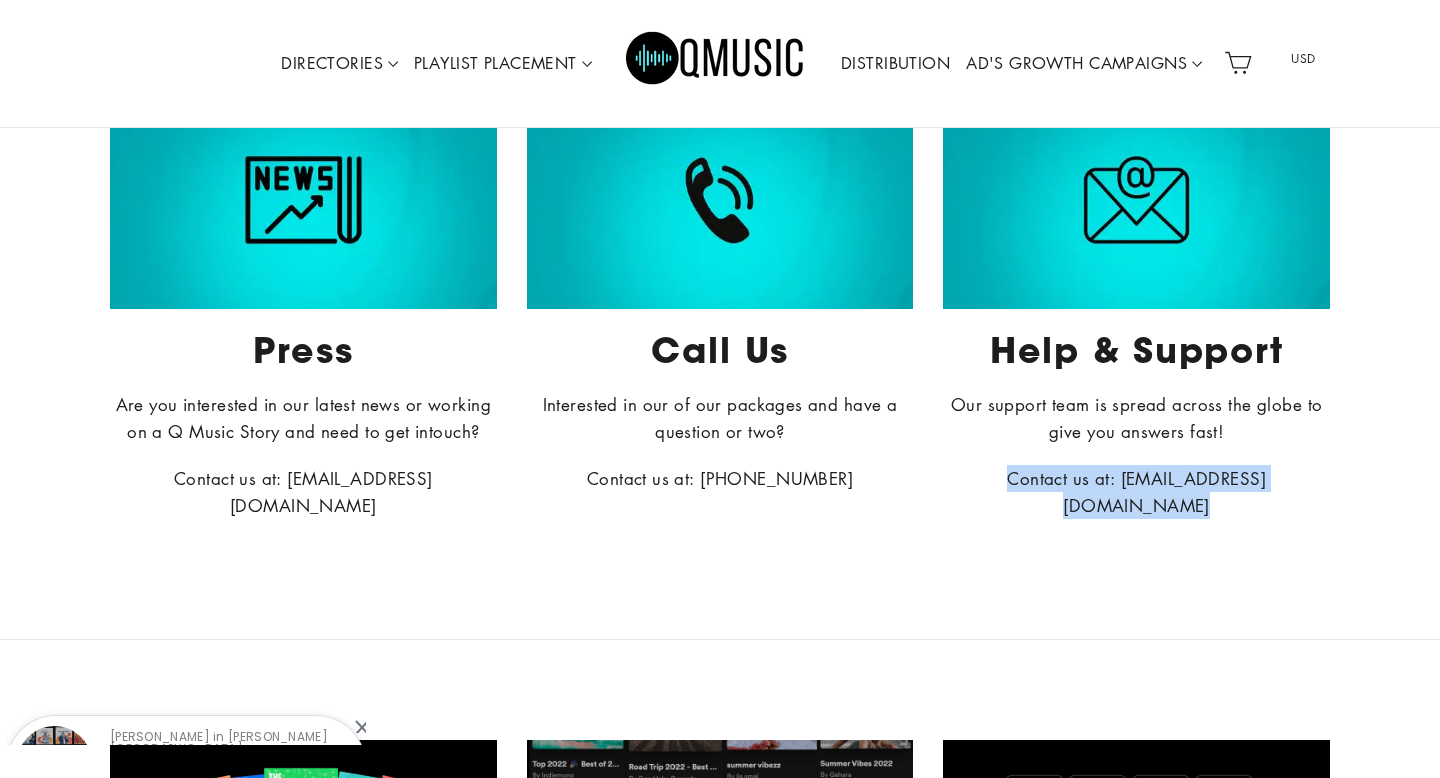 click on "Contact us at: info@qmusicpromotions.com" at bounding box center (1136, 492) 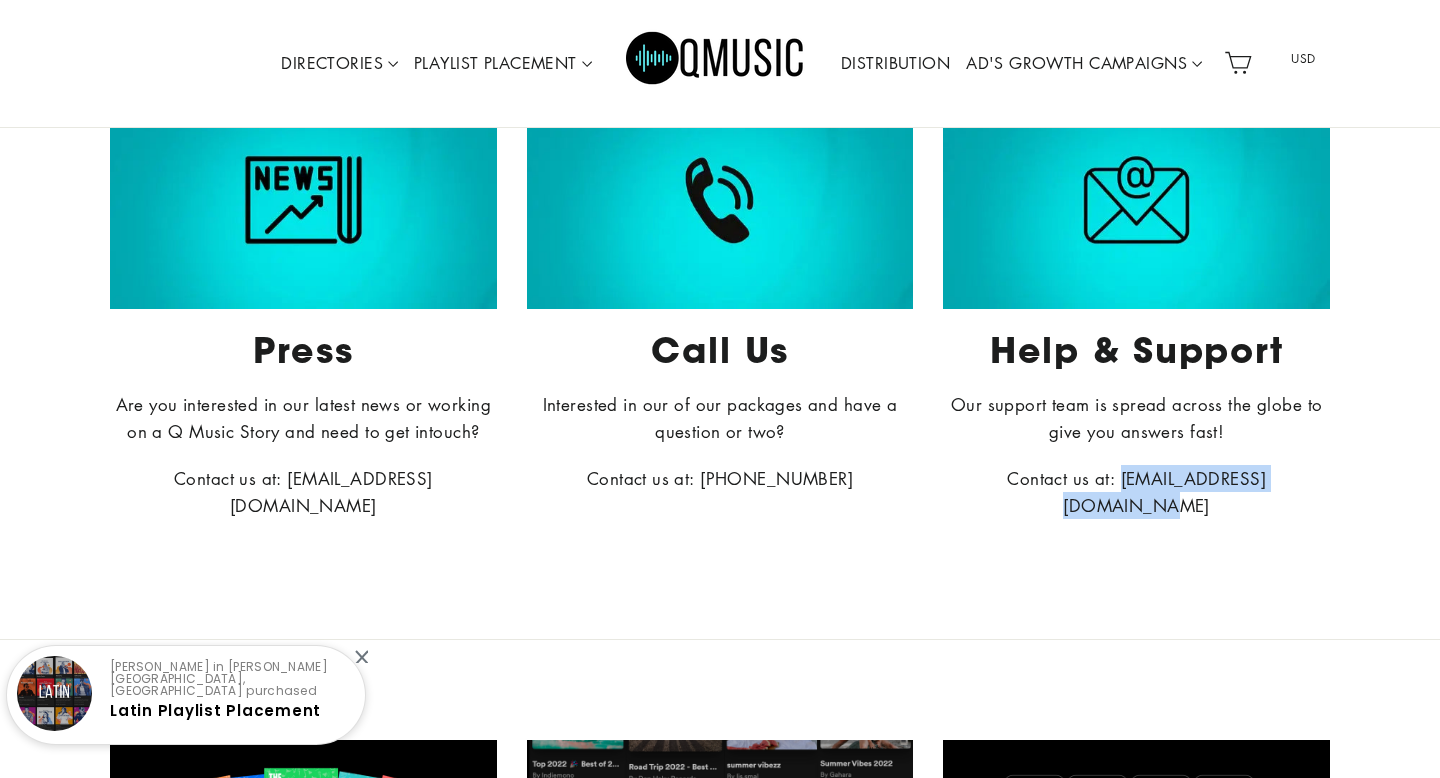 drag, startPoint x: 1083, startPoint y: 484, endPoint x: 1357, endPoint y: 482, distance: 274.0073 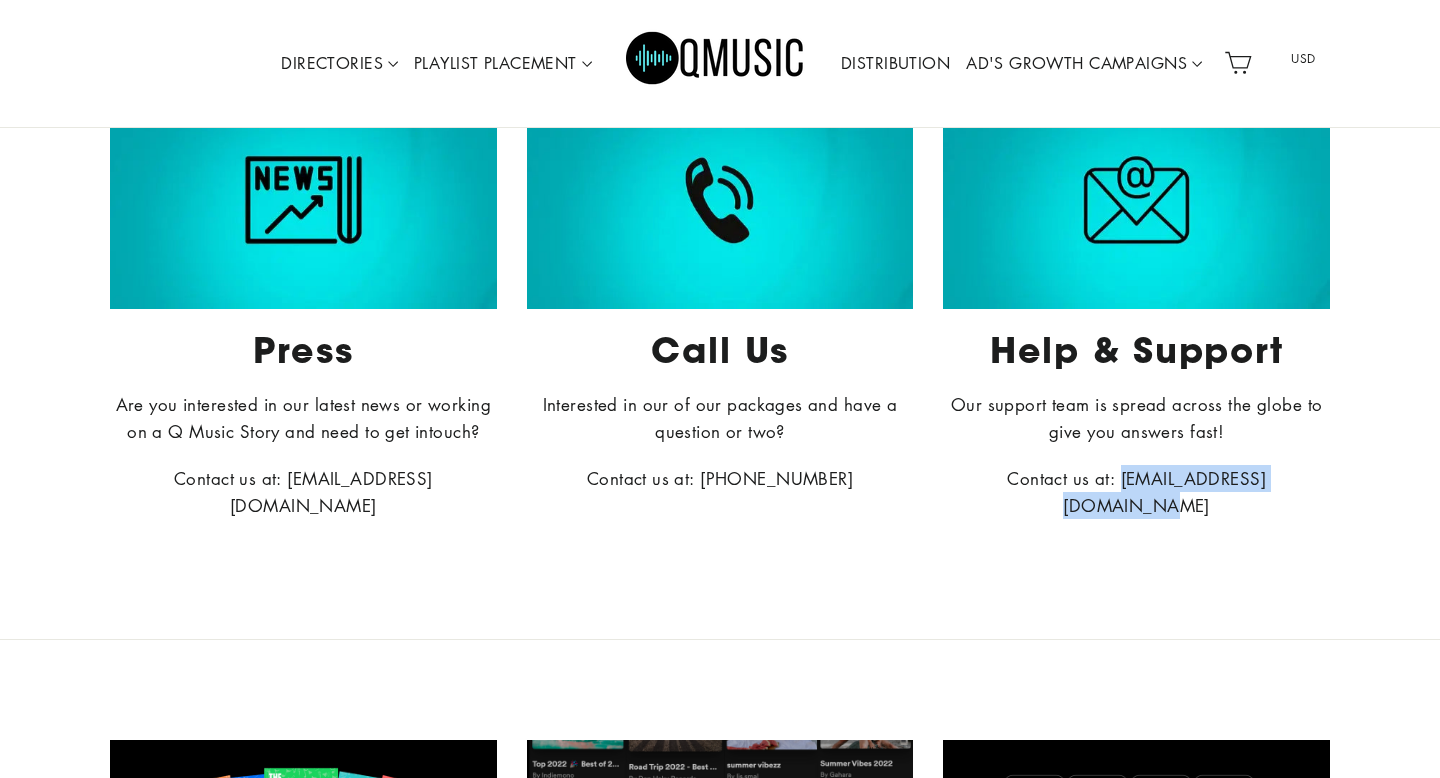 copy on "[EMAIL_ADDRESS][DOMAIN_NAME]" 